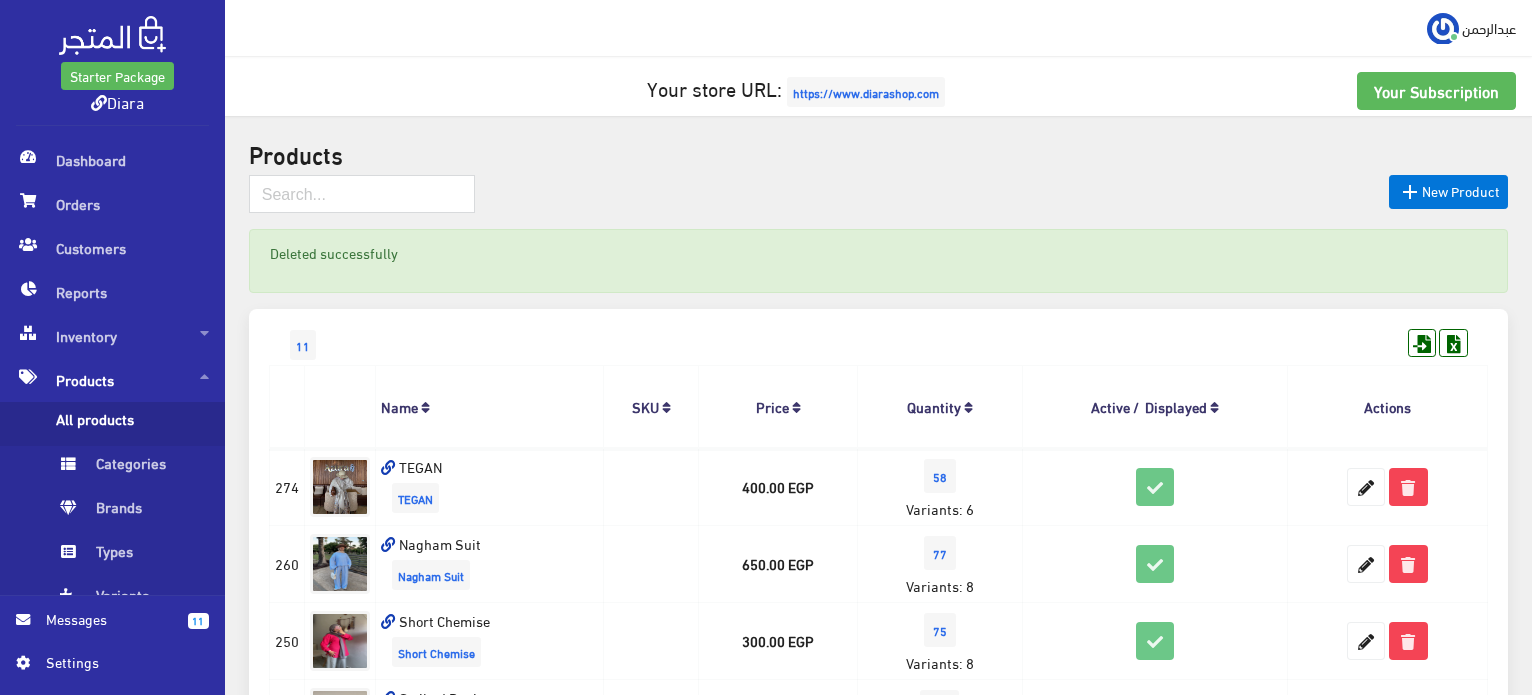 scroll, scrollTop: 0, scrollLeft: 0, axis: both 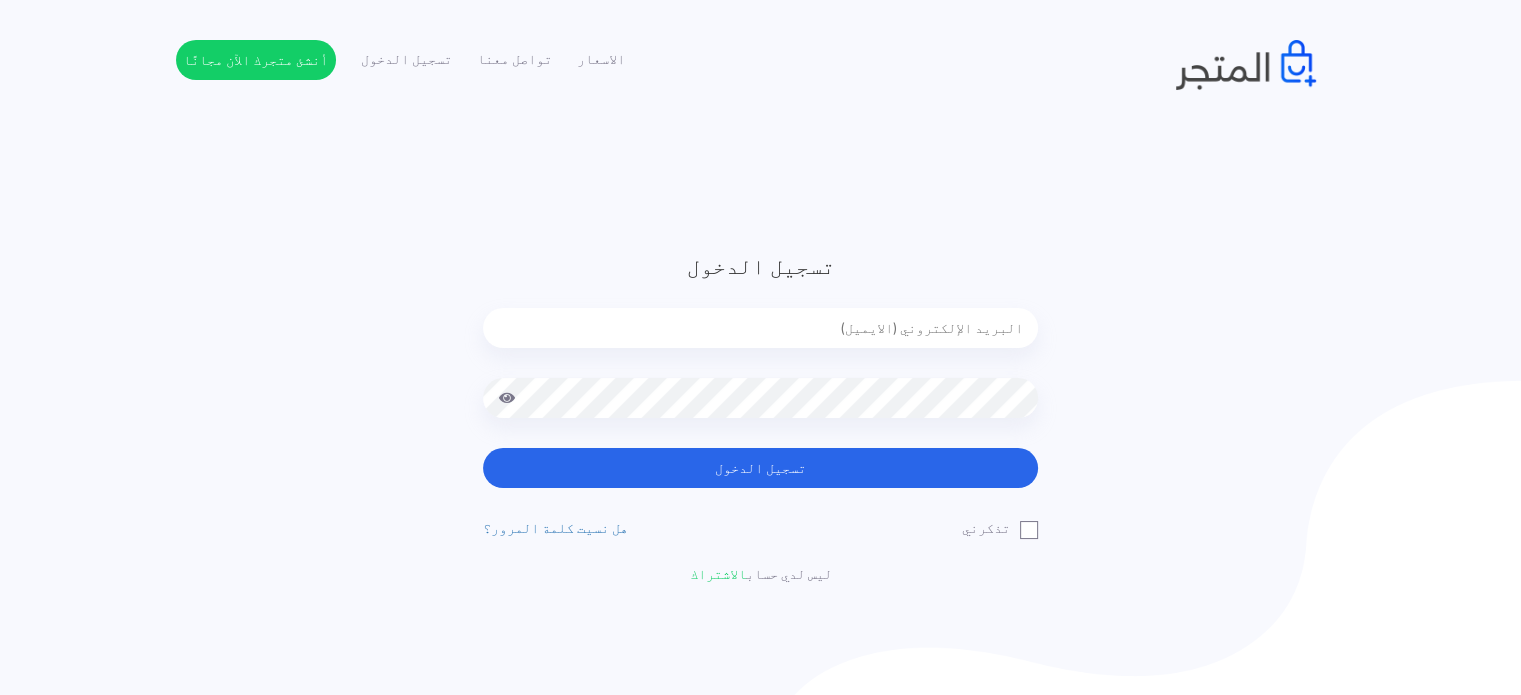 click at bounding box center [760, 343] 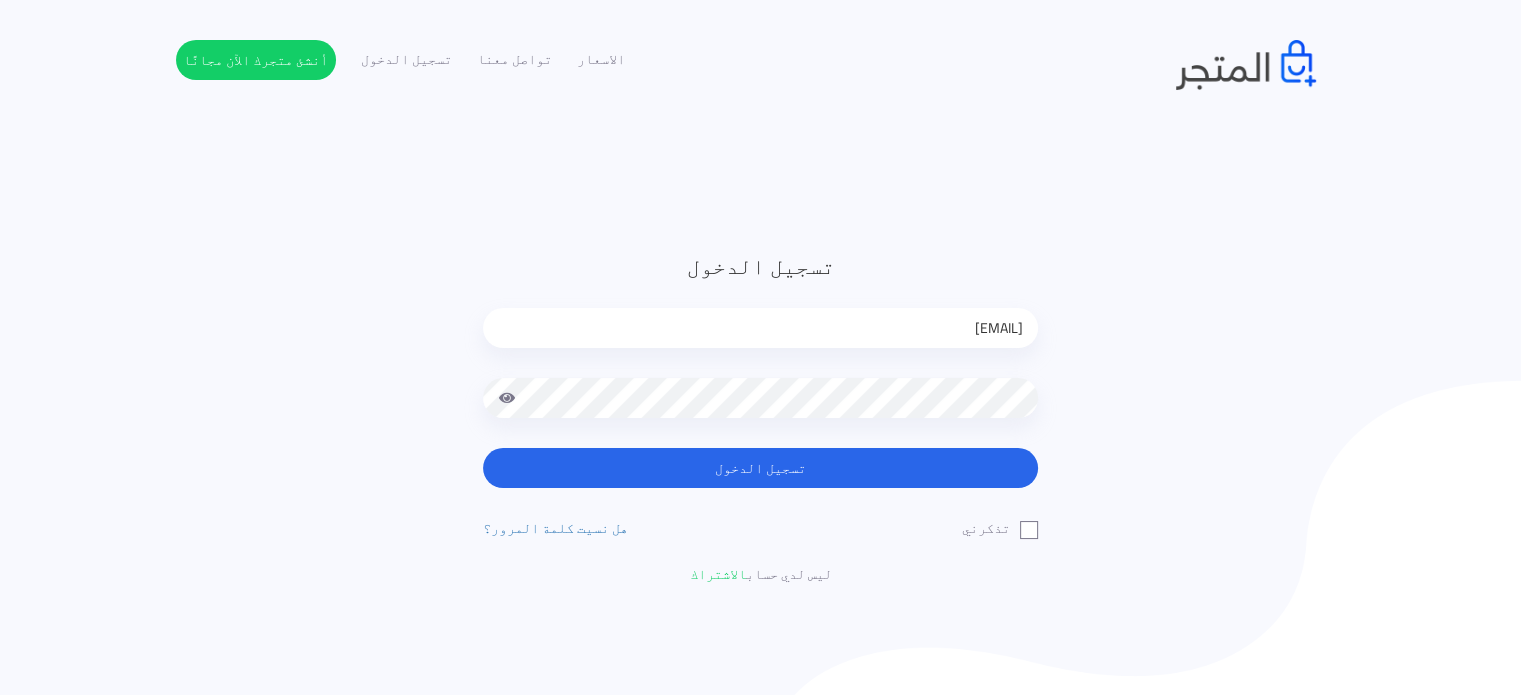 click on "تسجيل الدخول" at bounding box center [760, 468] 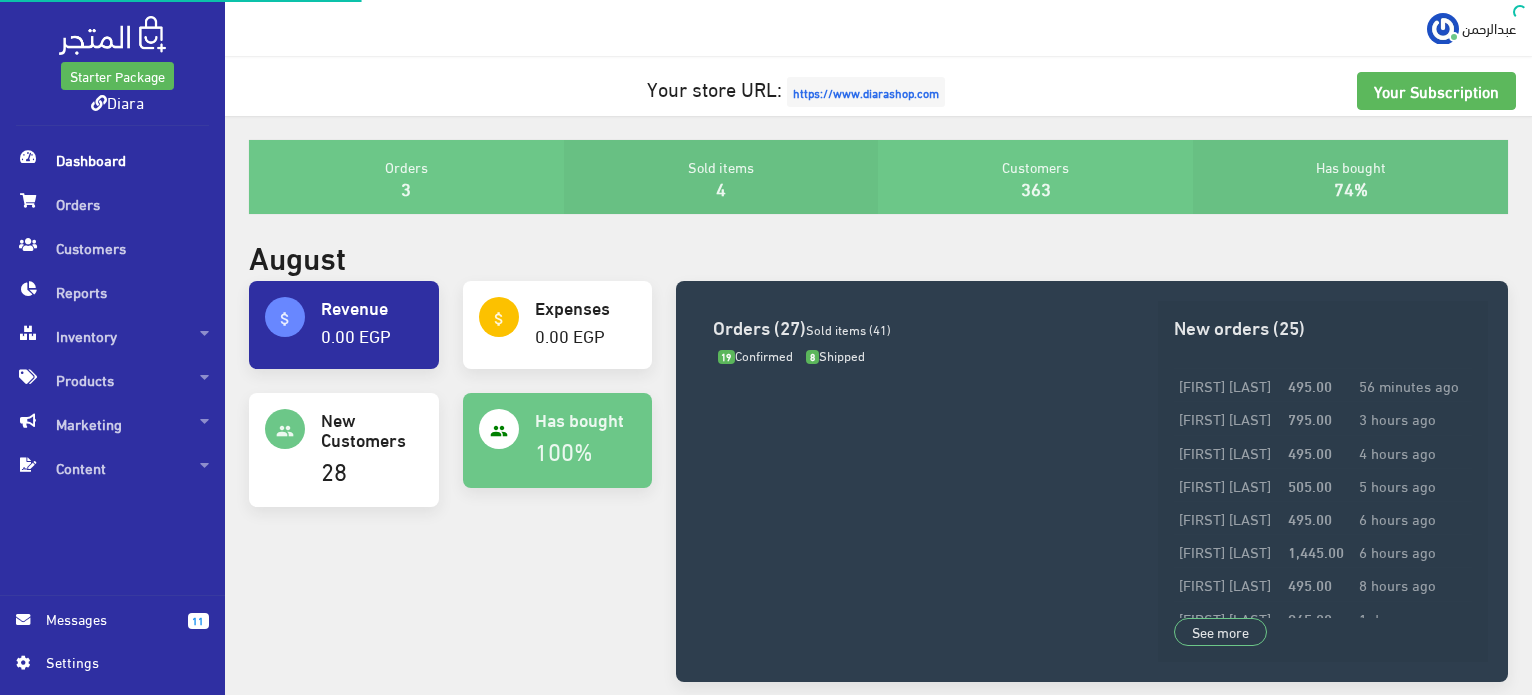 scroll, scrollTop: 0, scrollLeft: 0, axis: both 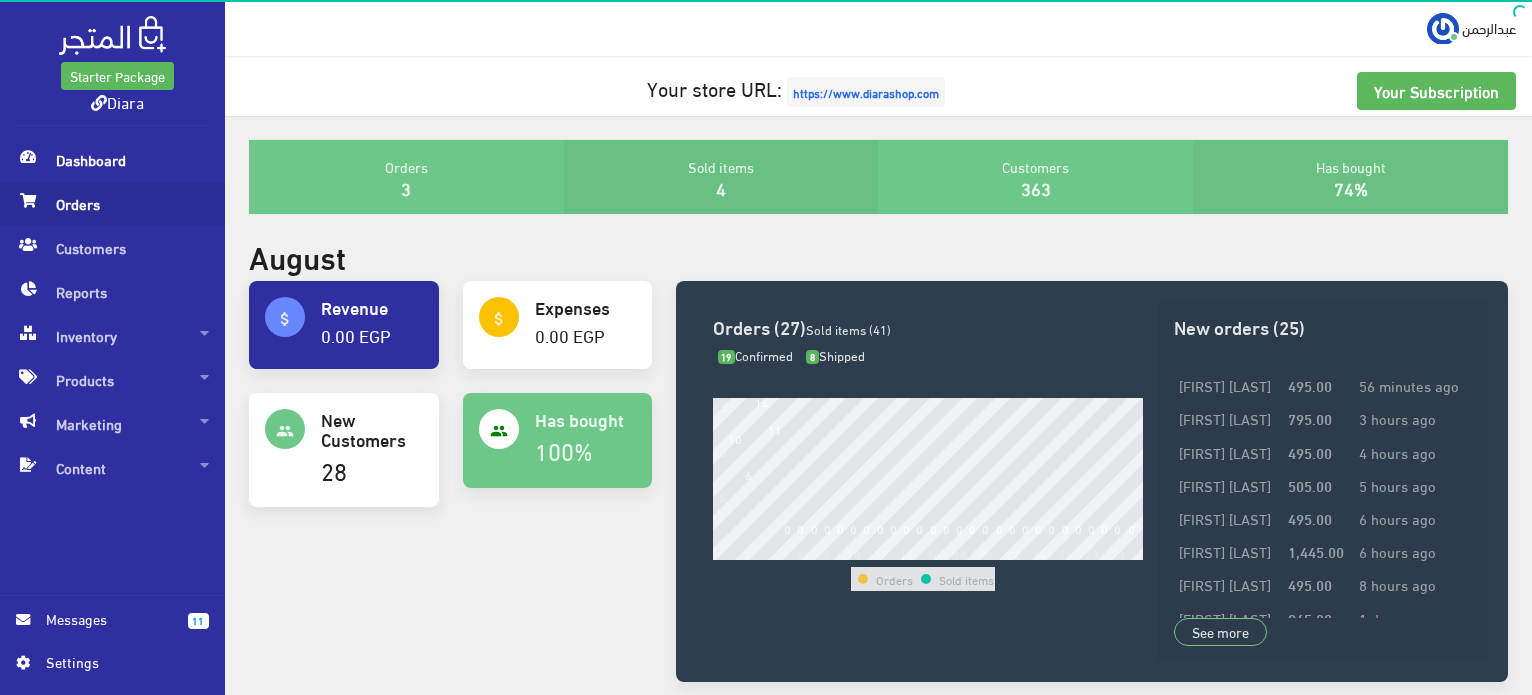 click on "Orders" at bounding box center (112, 204) 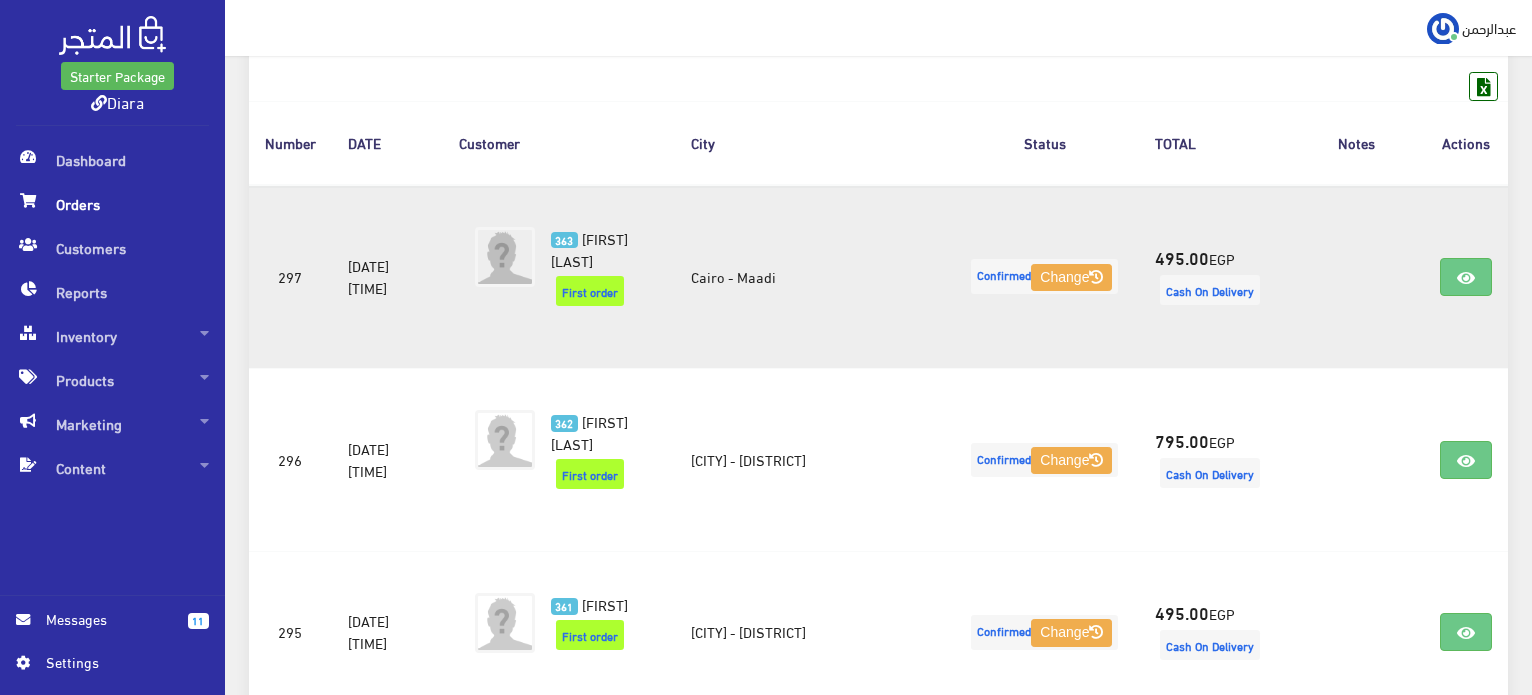 scroll, scrollTop: 300, scrollLeft: 0, axis: vertical 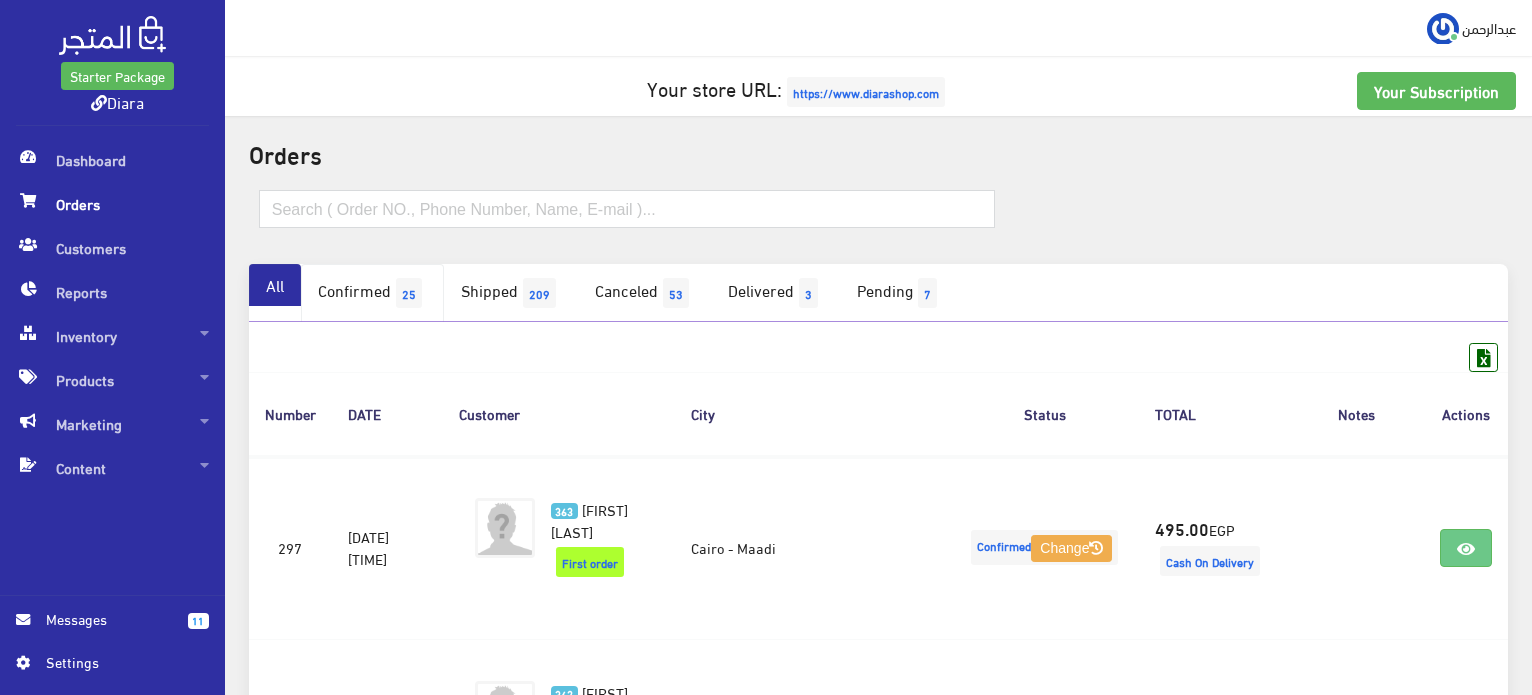 click on "Confirmed
25" at bounding box center [372, 293] 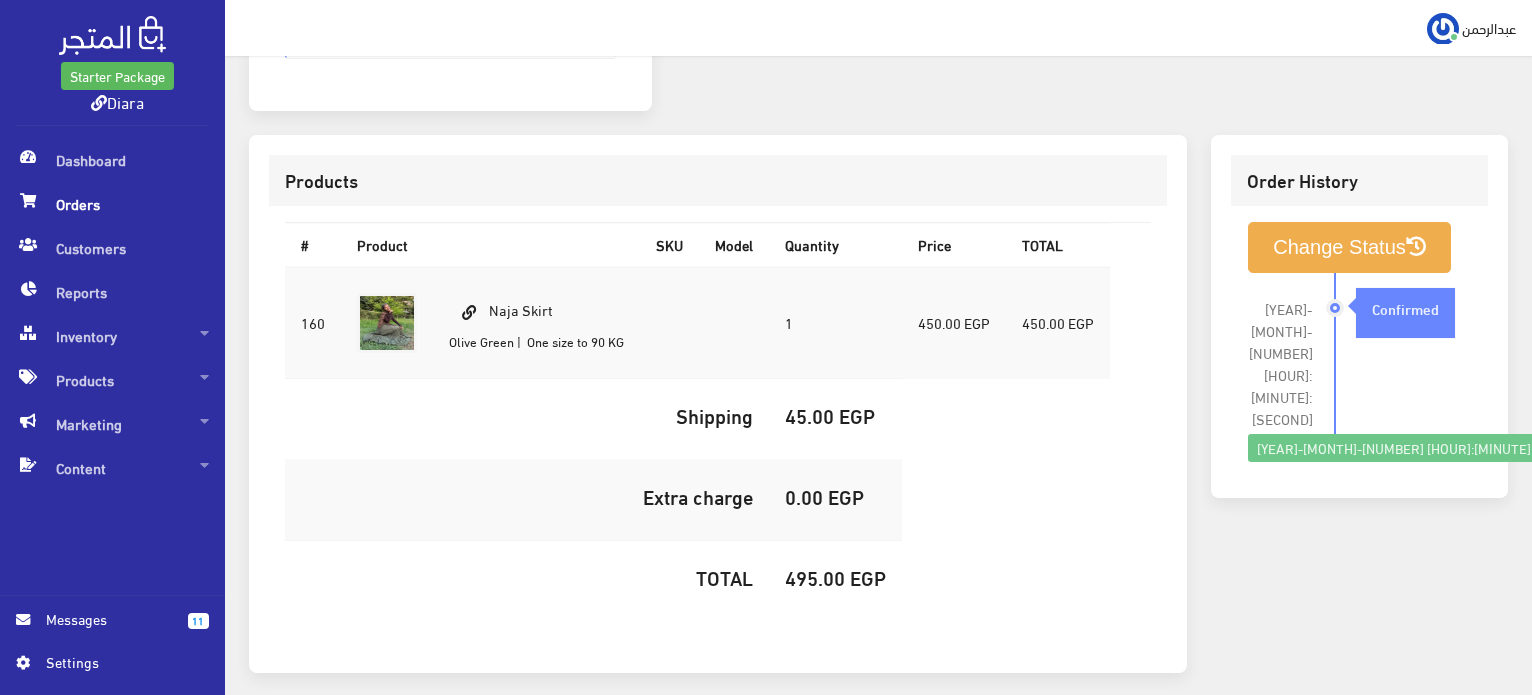 scroll, scrollTop: 566, scrollLeft: 0, axis: vertical 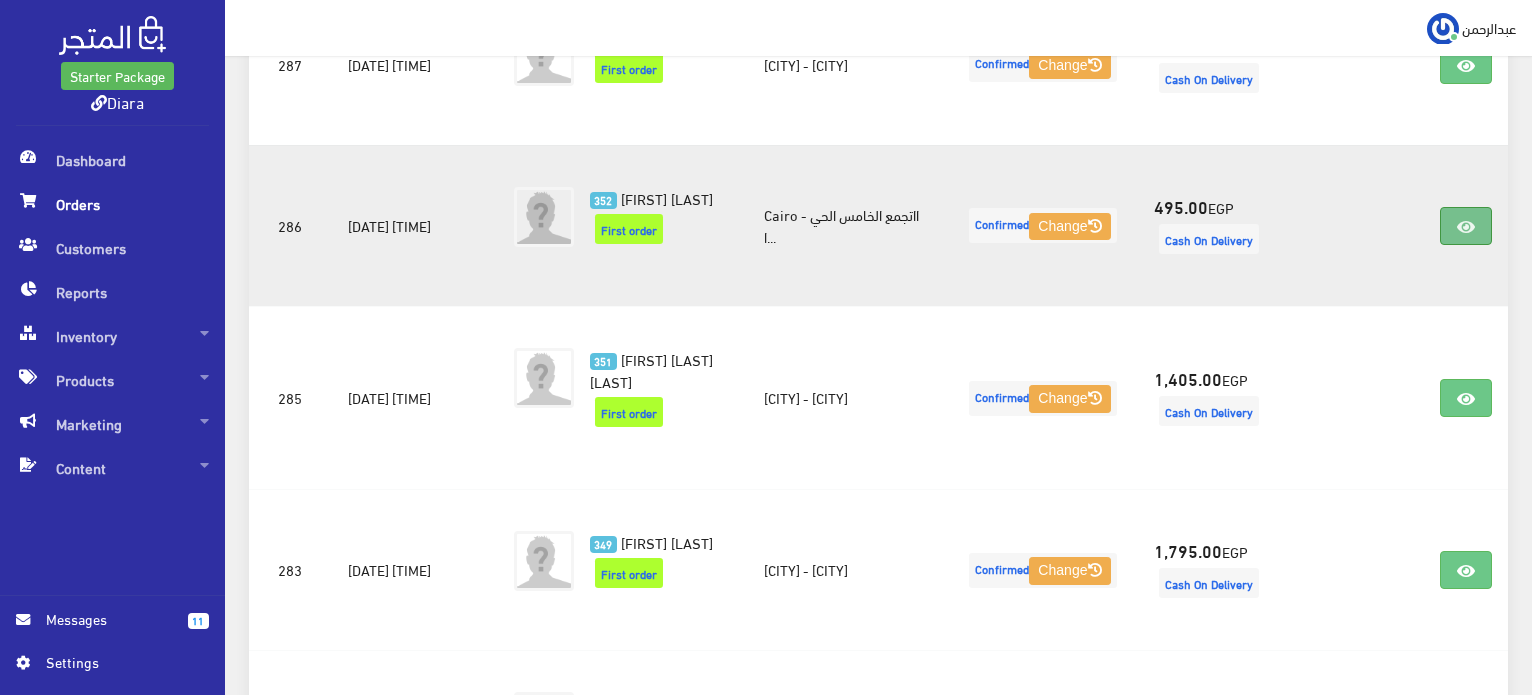 drag, startPoint x: 1456, startPoint y: 247, endPoint x: 1463, endPoint y: 219, distance: 28.86174 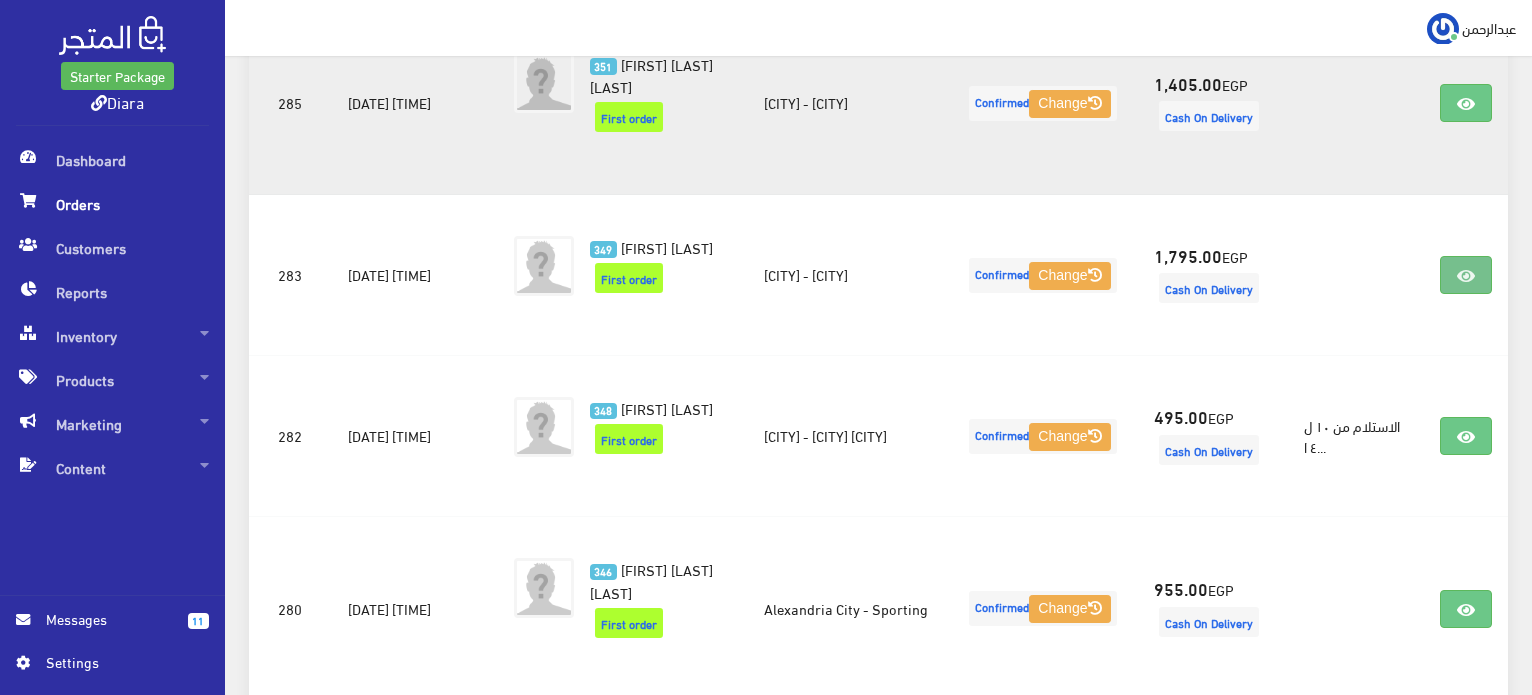 scroll, scrollTop: 1900, scrollLeft: 0, axis: vertical 